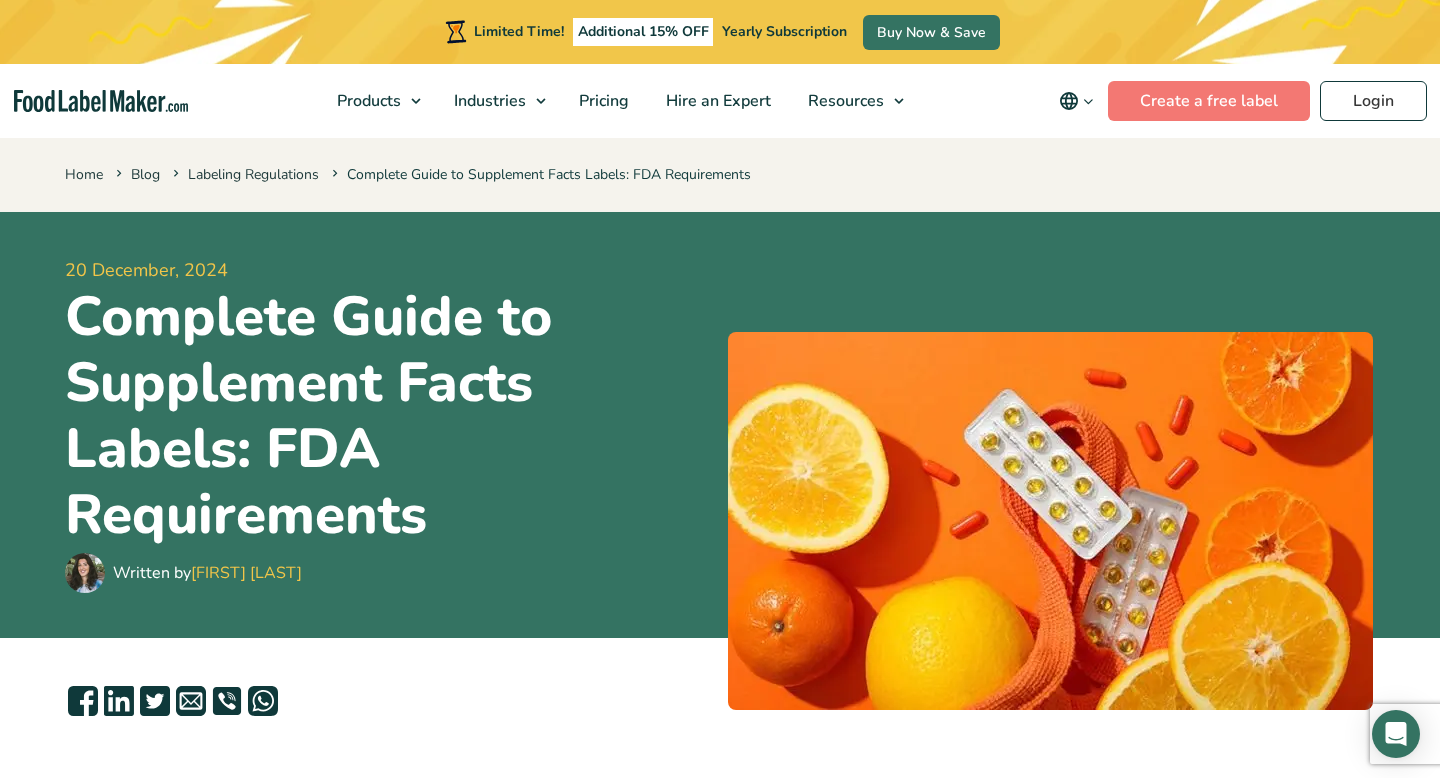 scroll, scrollTop: 0, scrollLeft: 0, axis: both 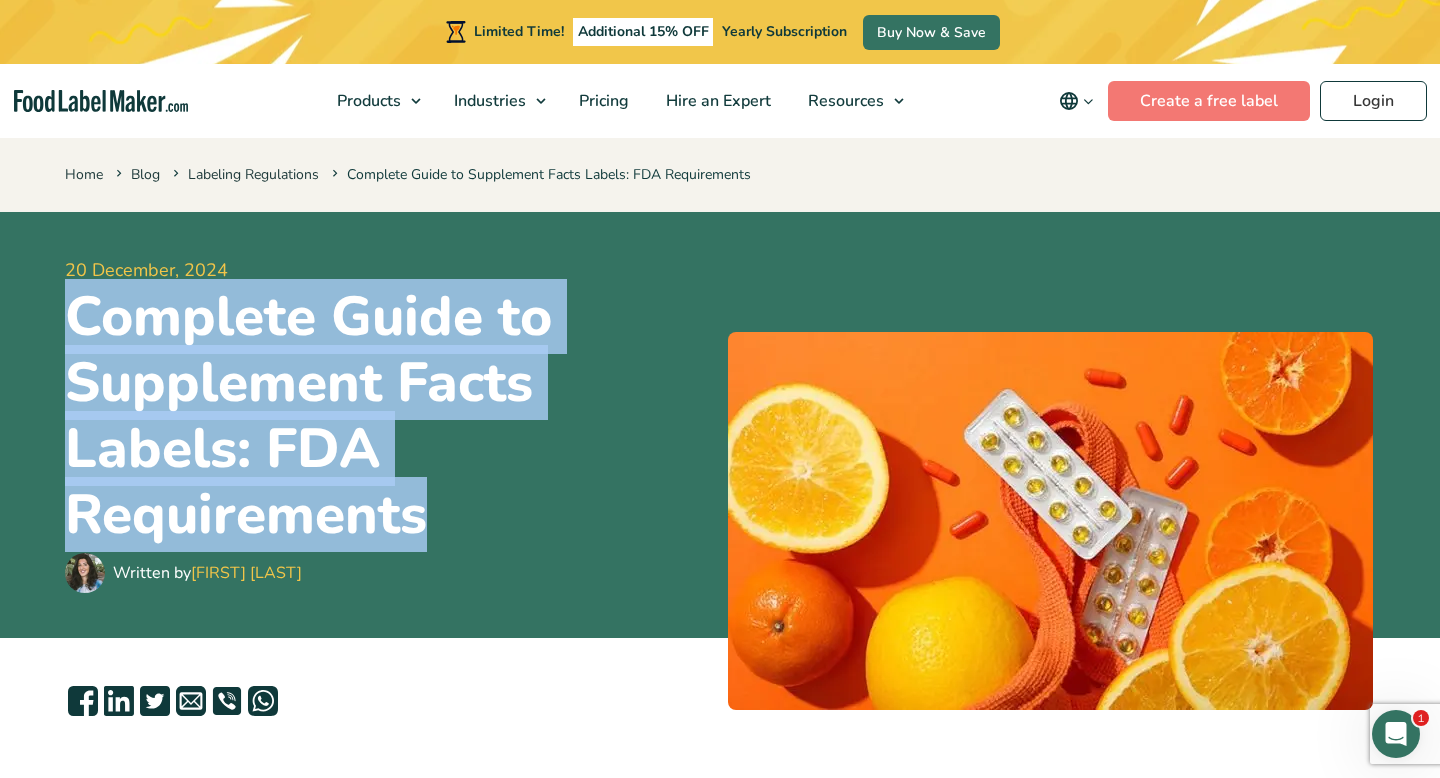drag, startPoint x: 446, startPoint y: 517, endPoint x: 67, endPoint y: 344, distance: 416.61734 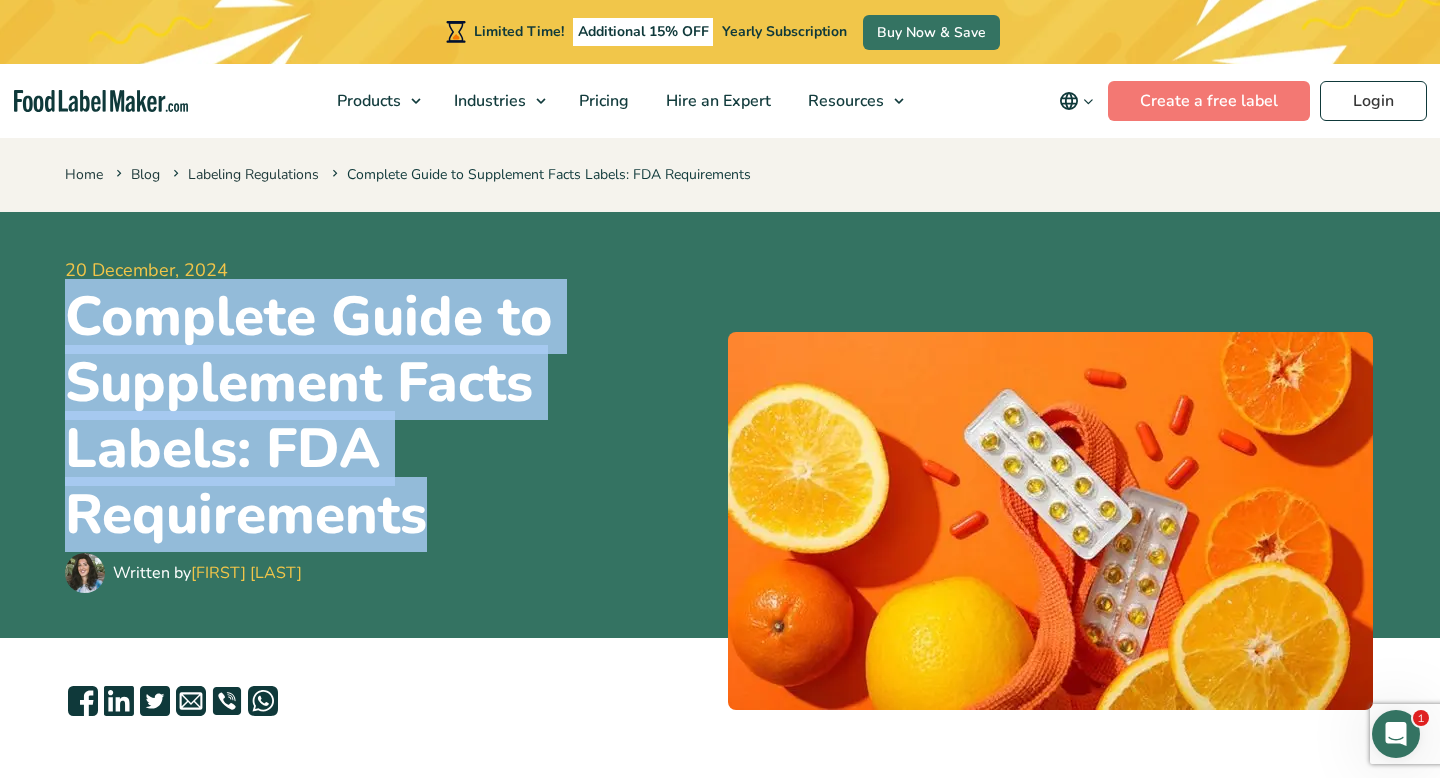 copy on "Complete Guide to Supplement Facts Labels: FDA Requirements" 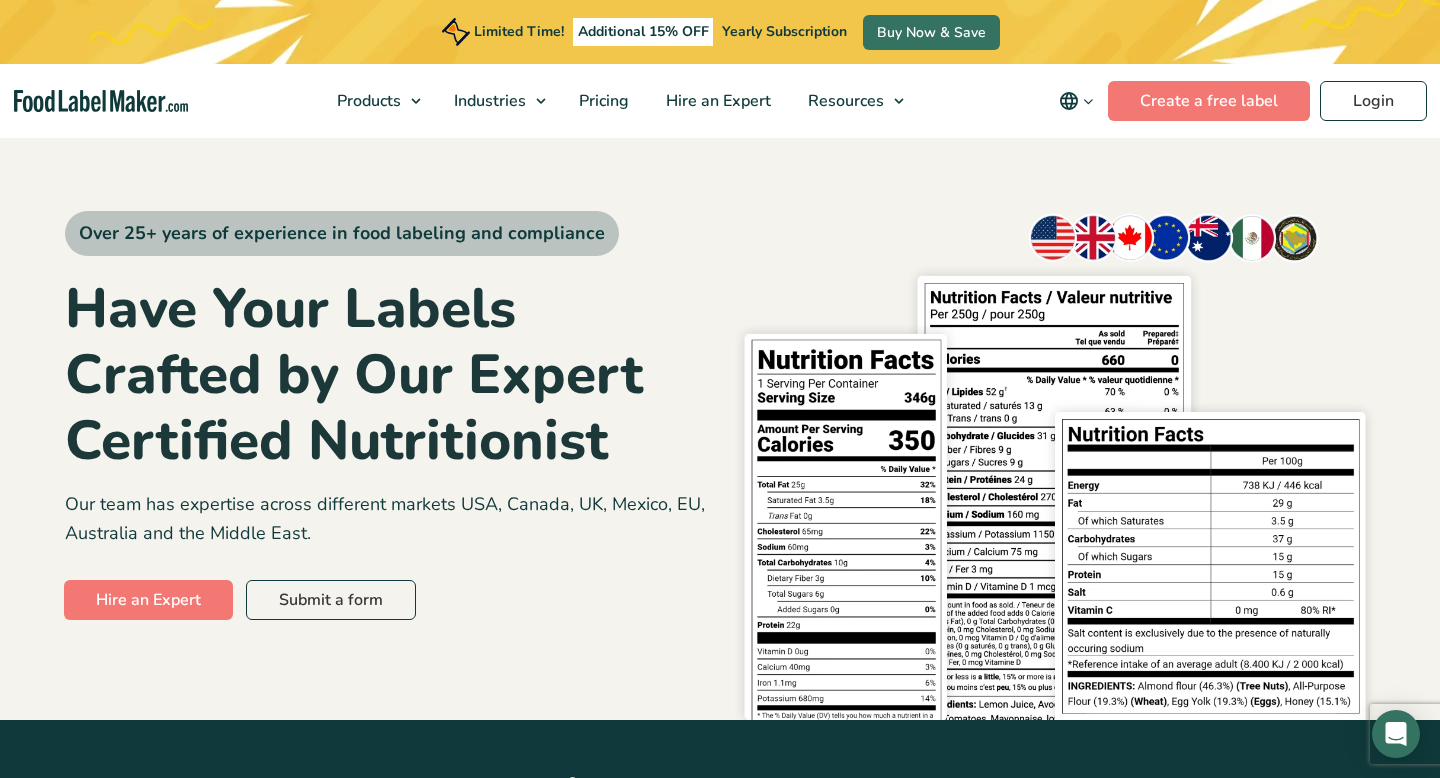 scroll, scrollTop: 0, scrollLeft: 0, axis: both 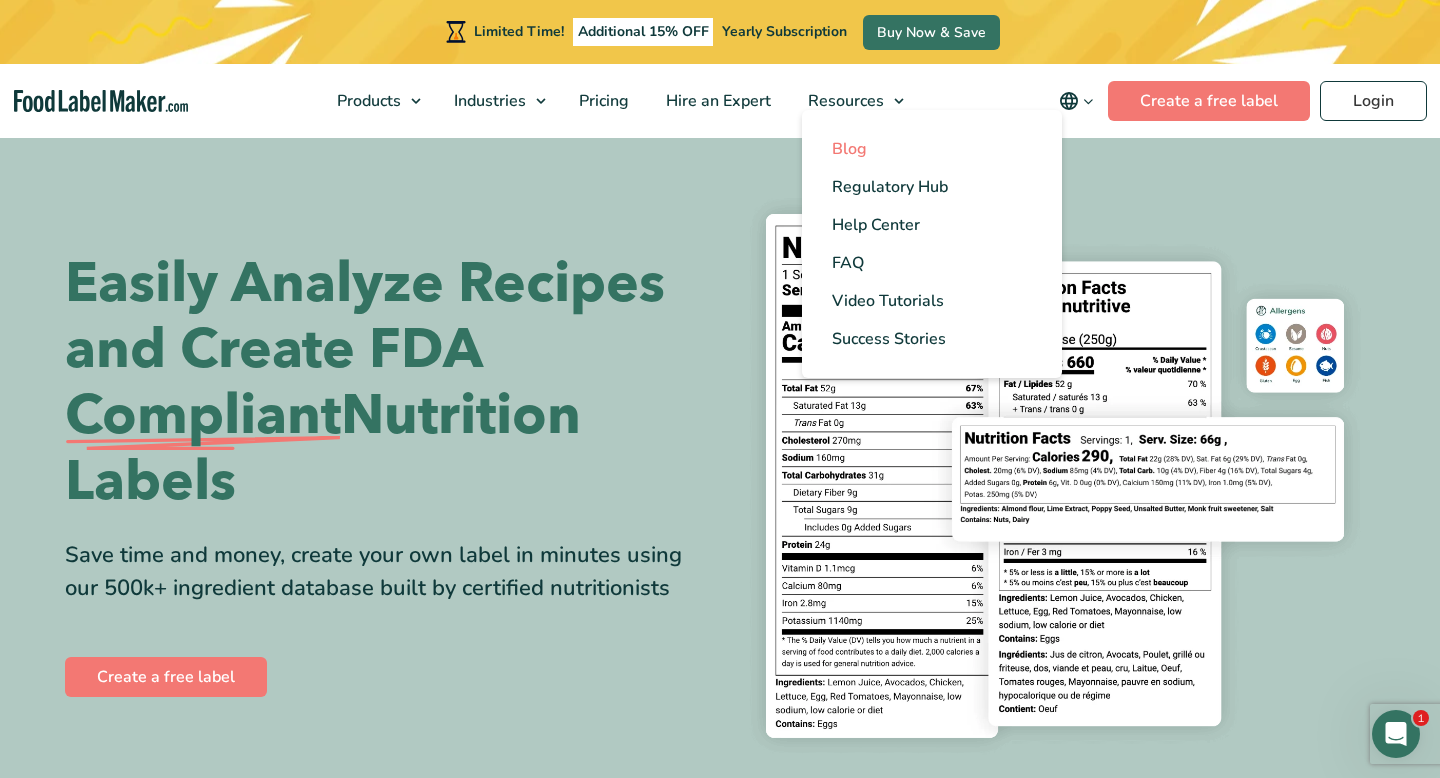 click on "Blog" at bounding box center [849, 149] 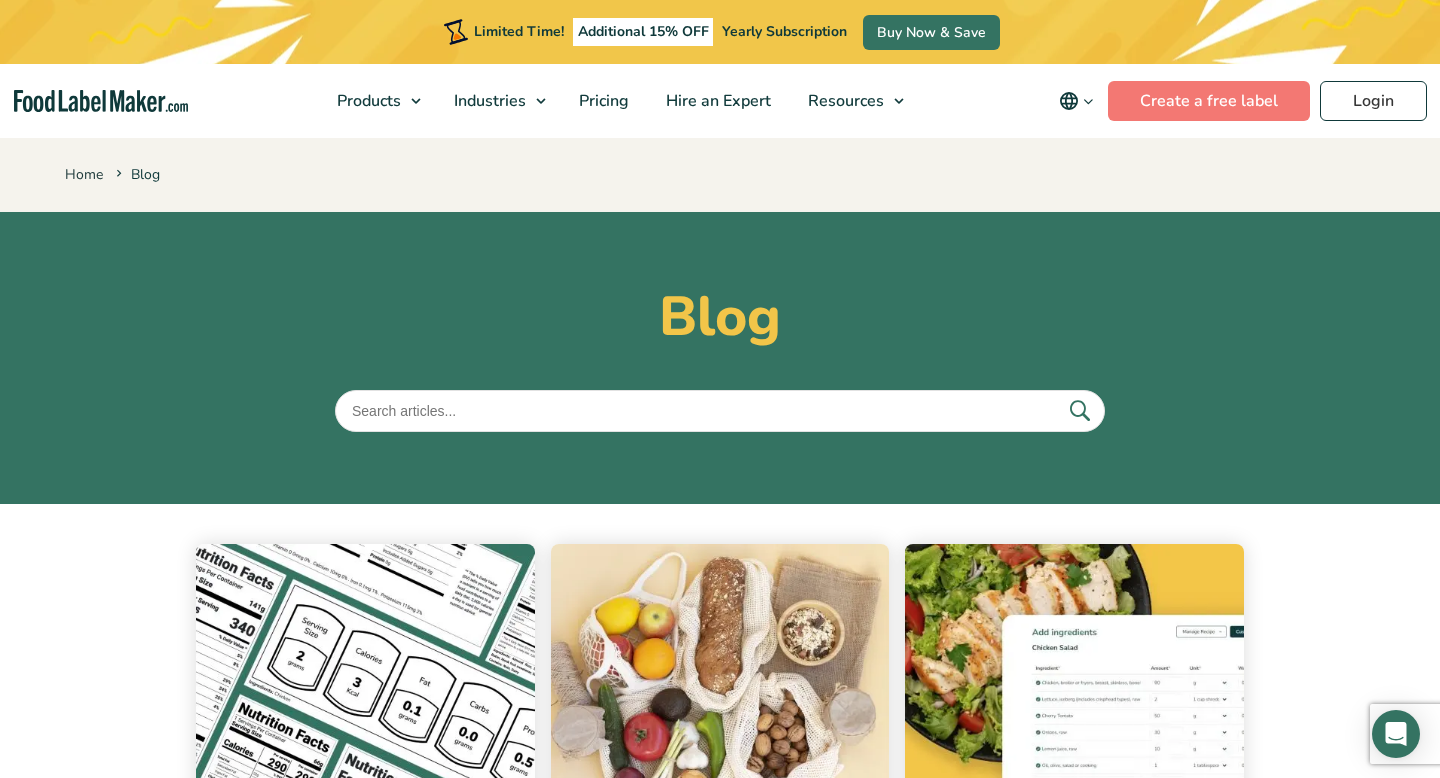 scroll, scrollTop: 0, scrollLeft: 0, axis: both 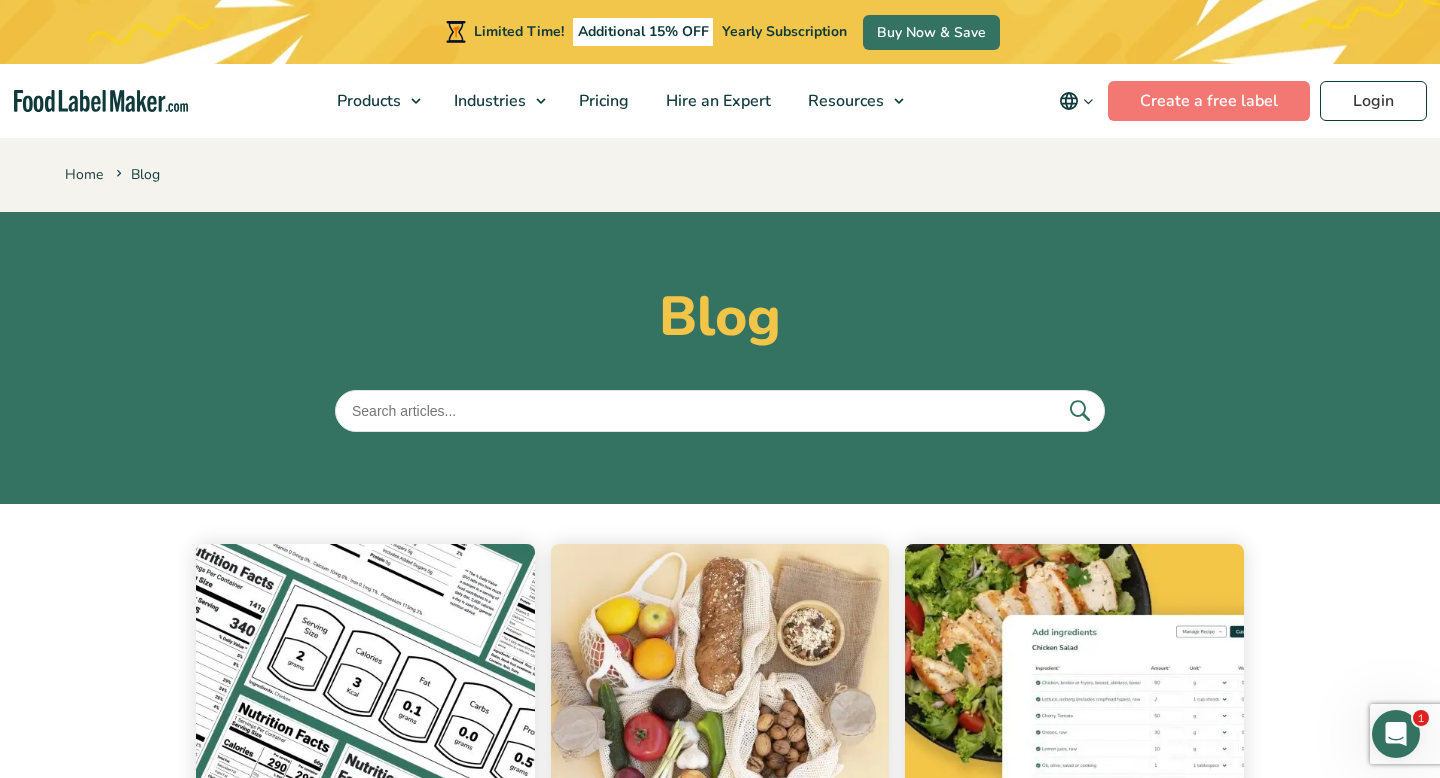 paste on "Hiring a Food Labeling Consultant for Your Business" 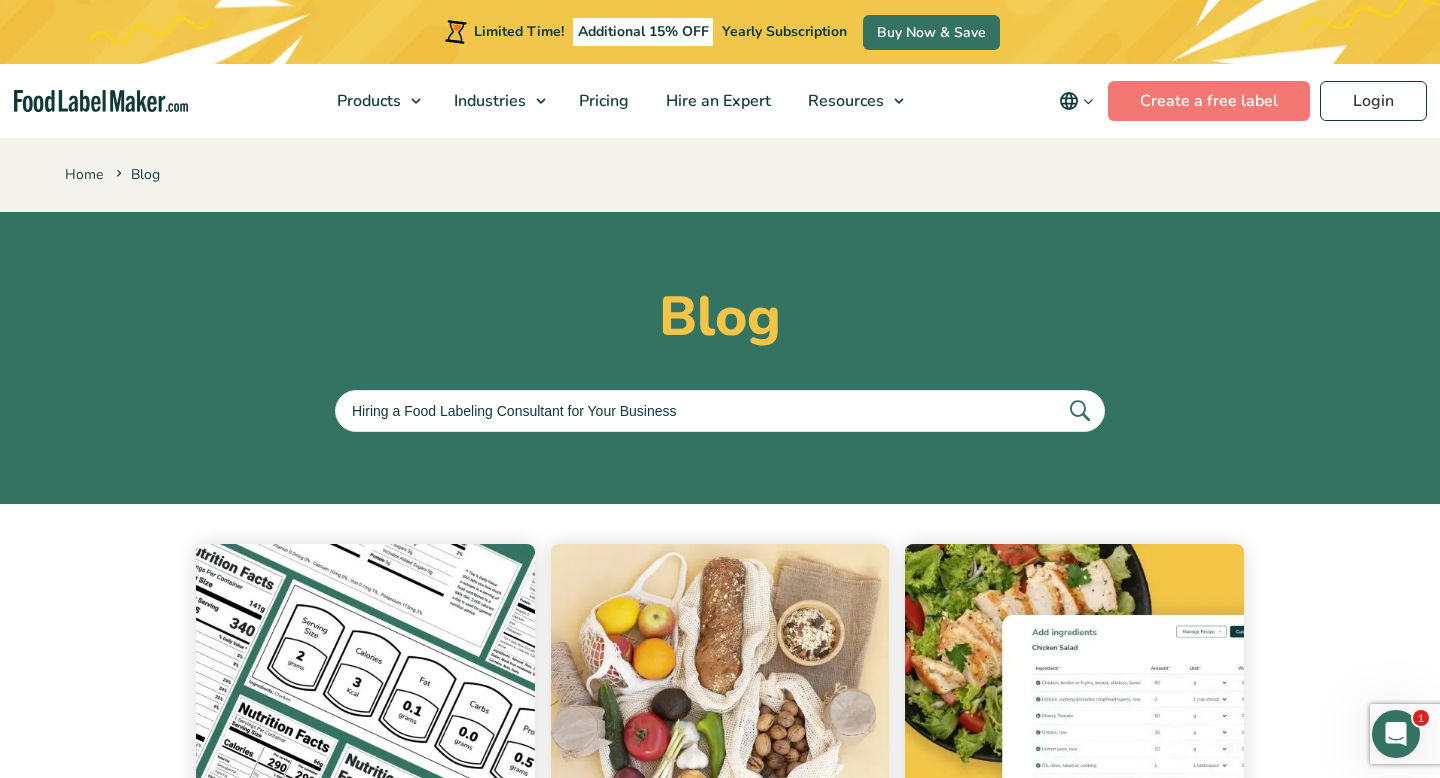 type on "Hiring a Food Labeling Consultant for Your Business" 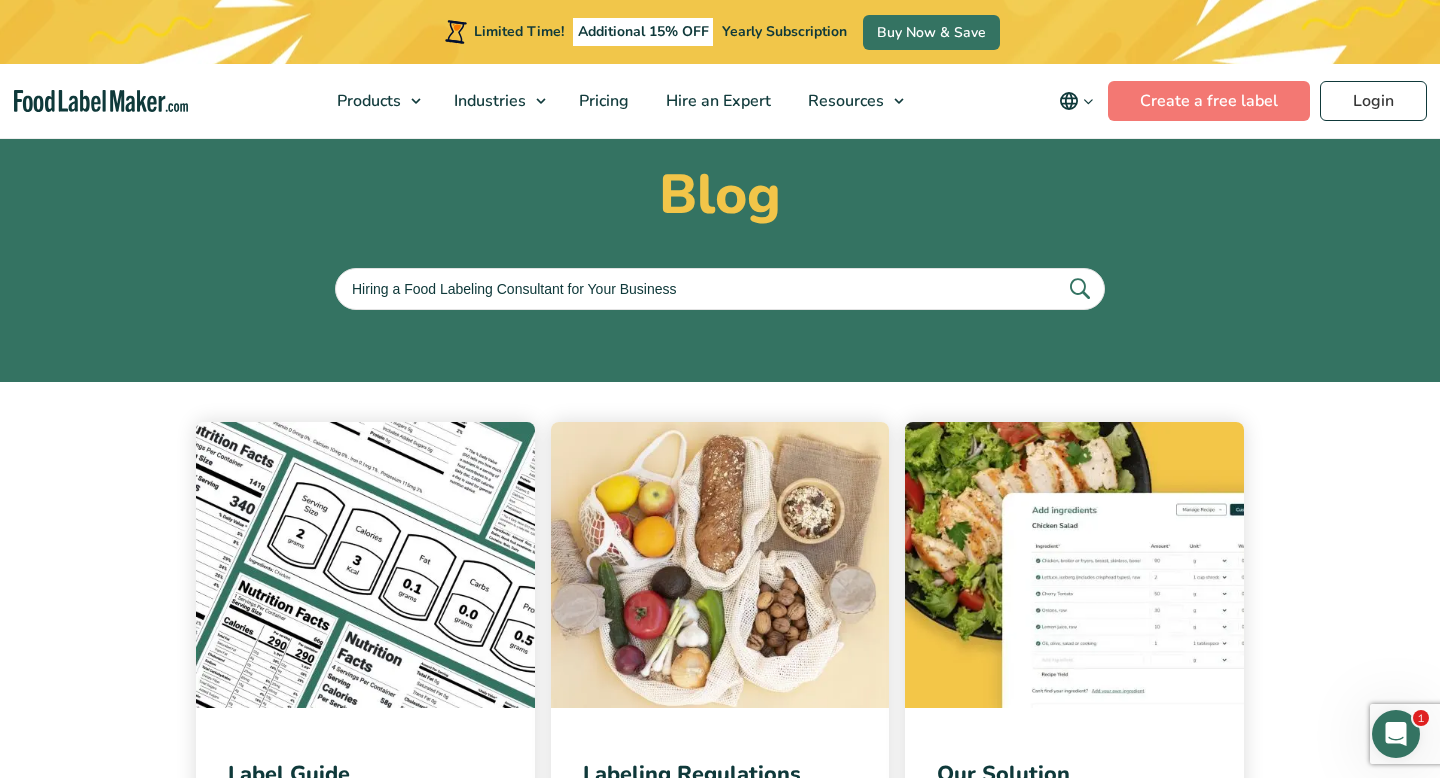 scroll, scrollTop: 204, scrollLeft: 0, axis: vertical 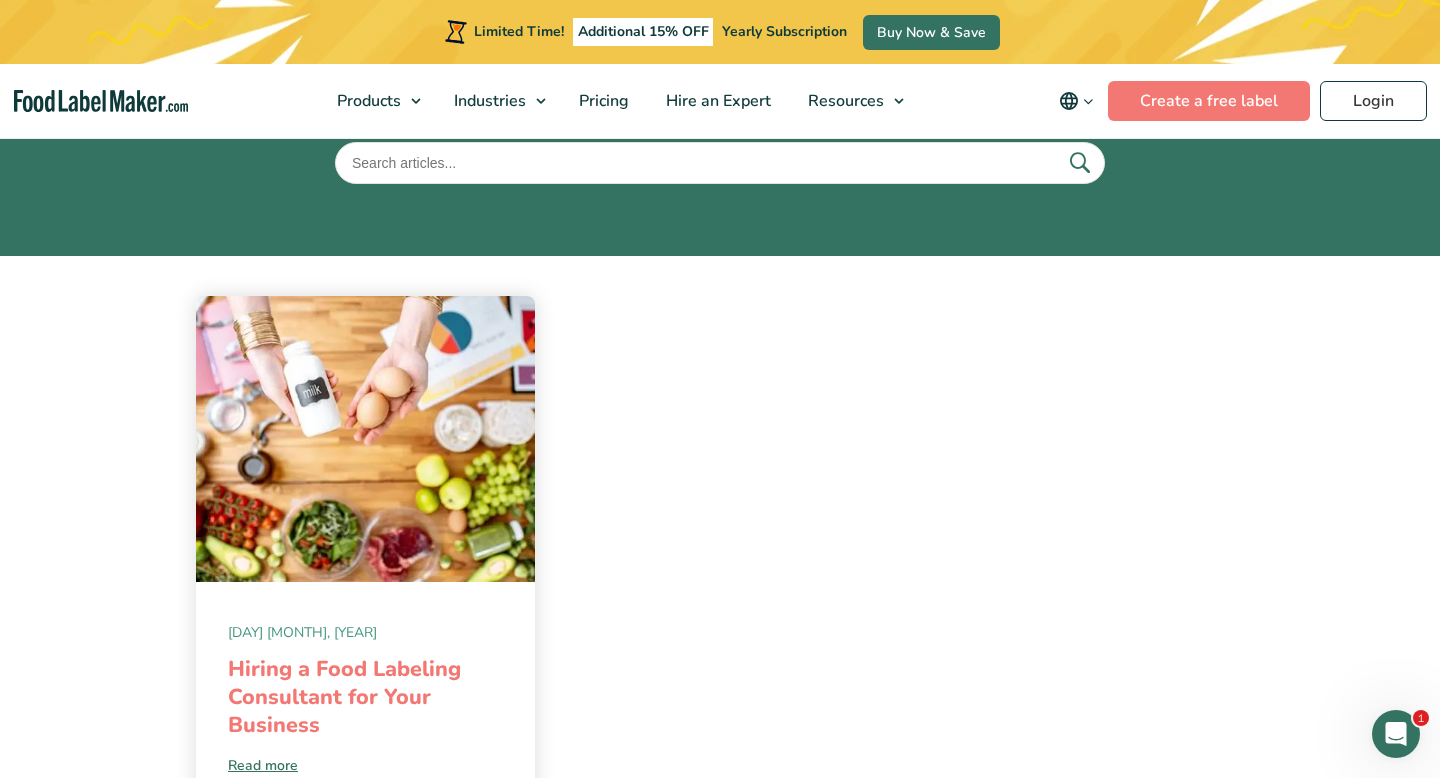 click on "Hiring a Food Labeling Consultant for Your Business" at bounding box center [344, 697] 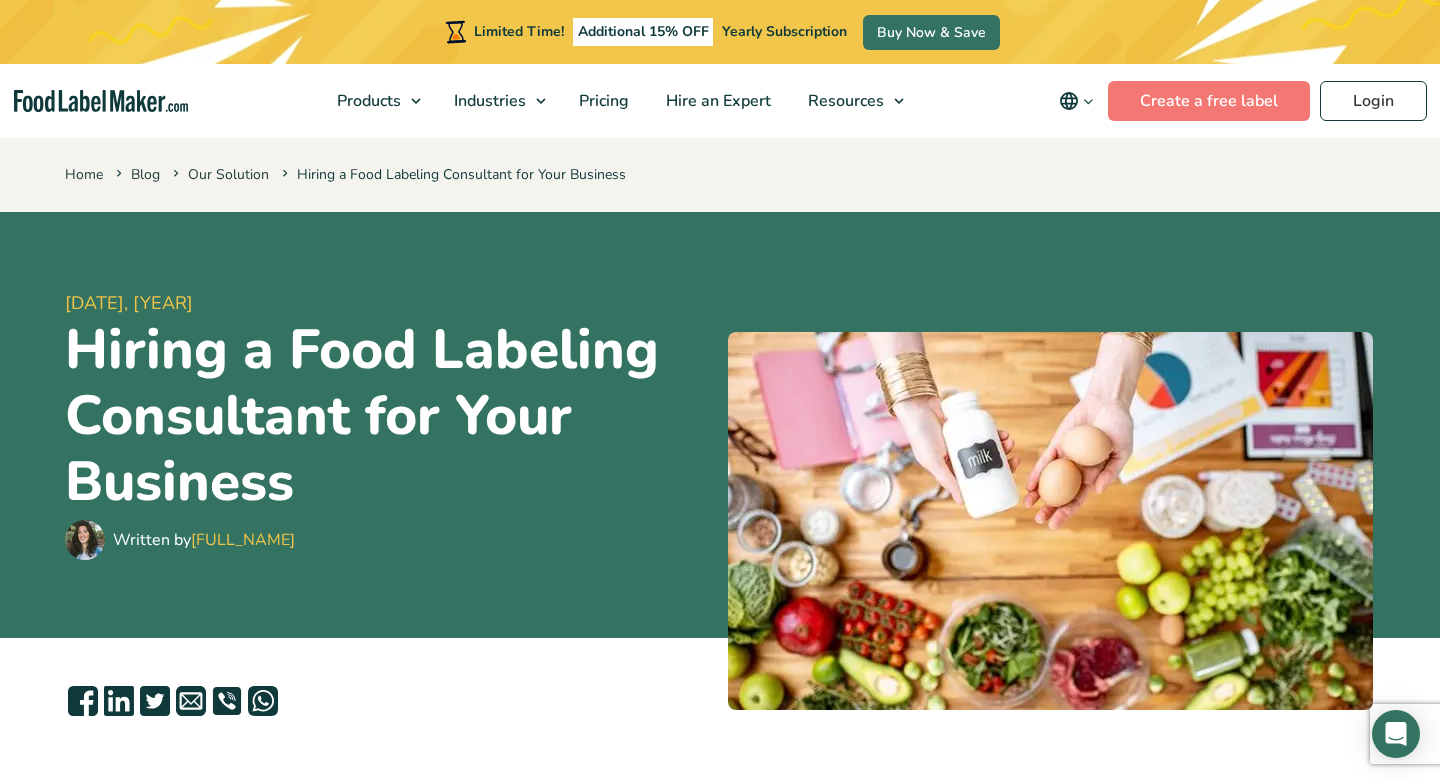 scroll, scrollTop: 0, scrollLeft: 0, axis: both 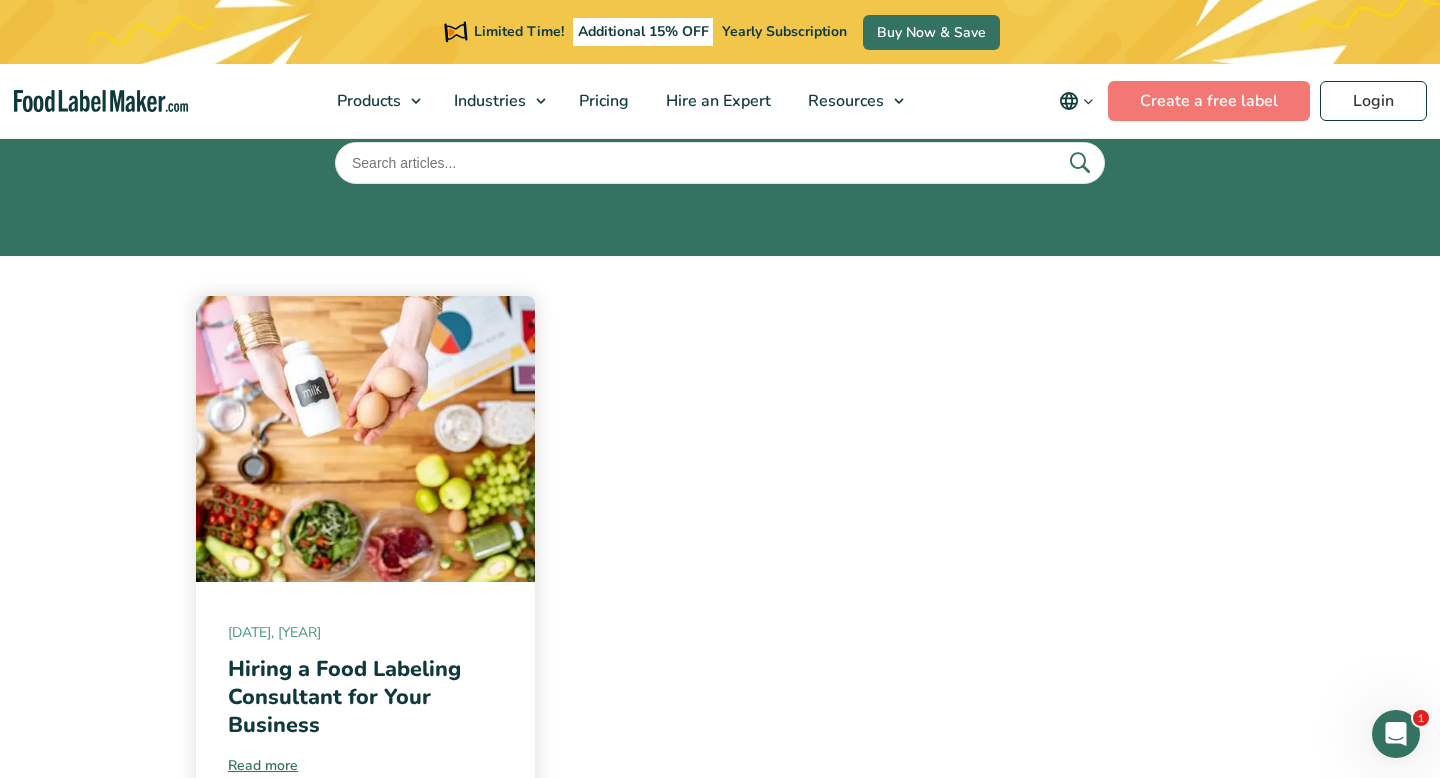 click at bounding box center (720, 163) 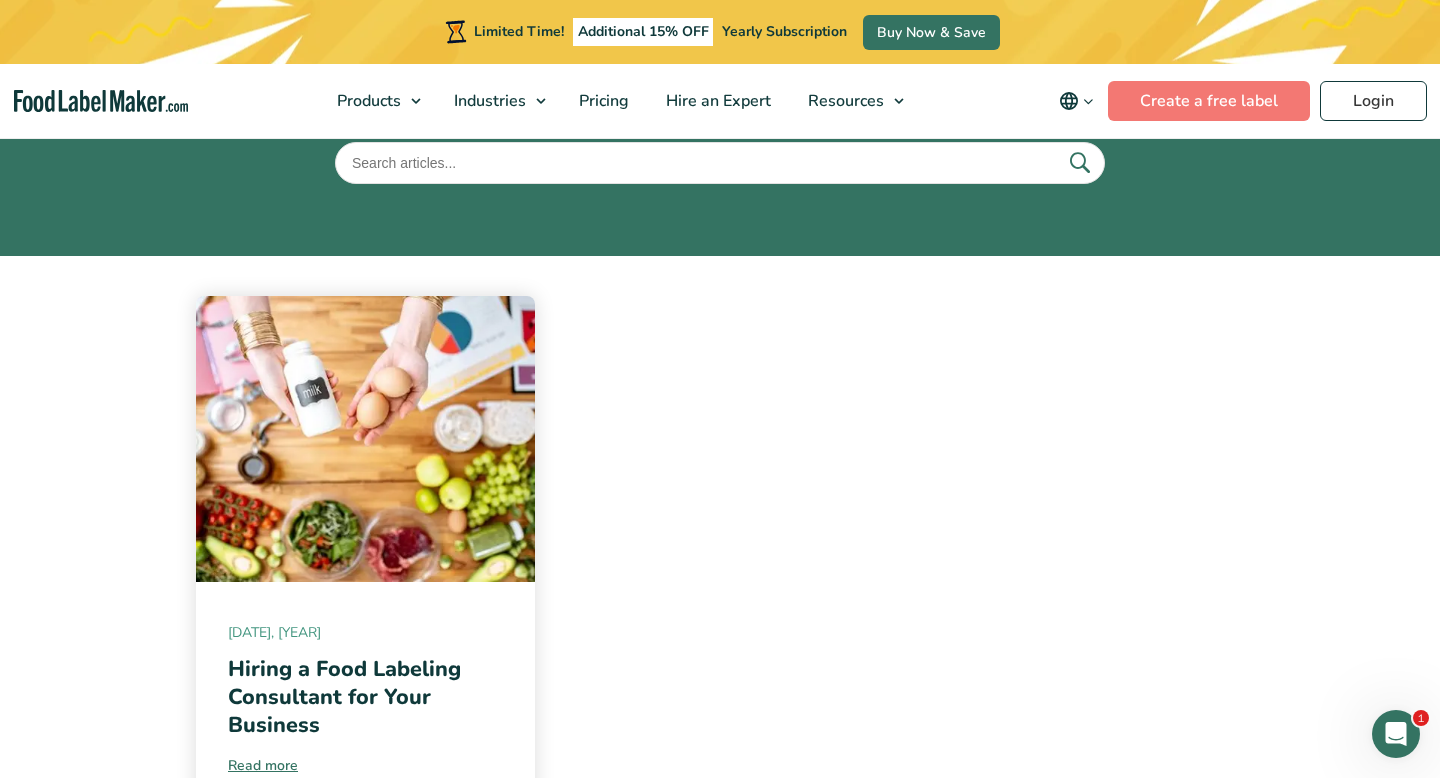 paste on "Menu Labeling Software: A Strategic Tool for Business Growth" 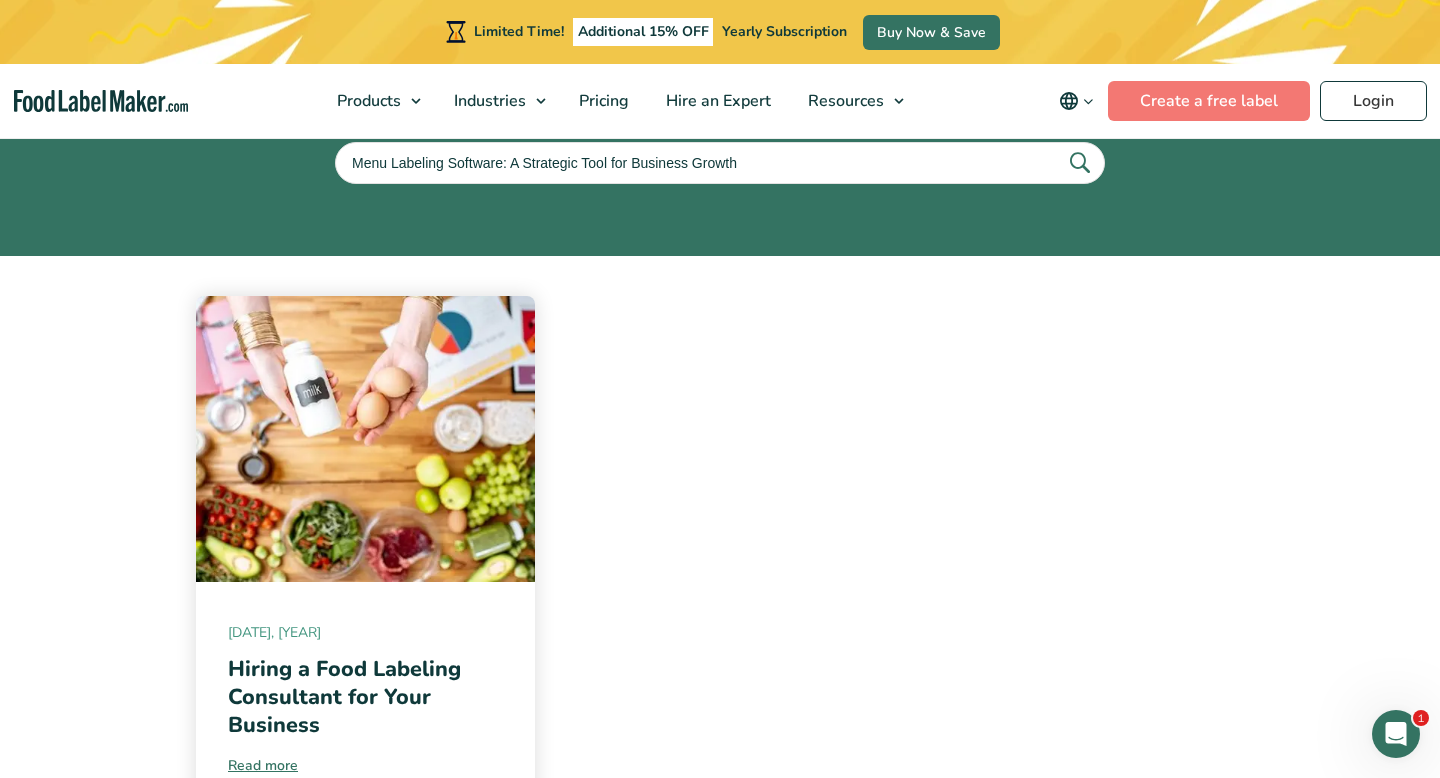 type on "Menu Labeling Software: A Strategic Tool for Business Growth" 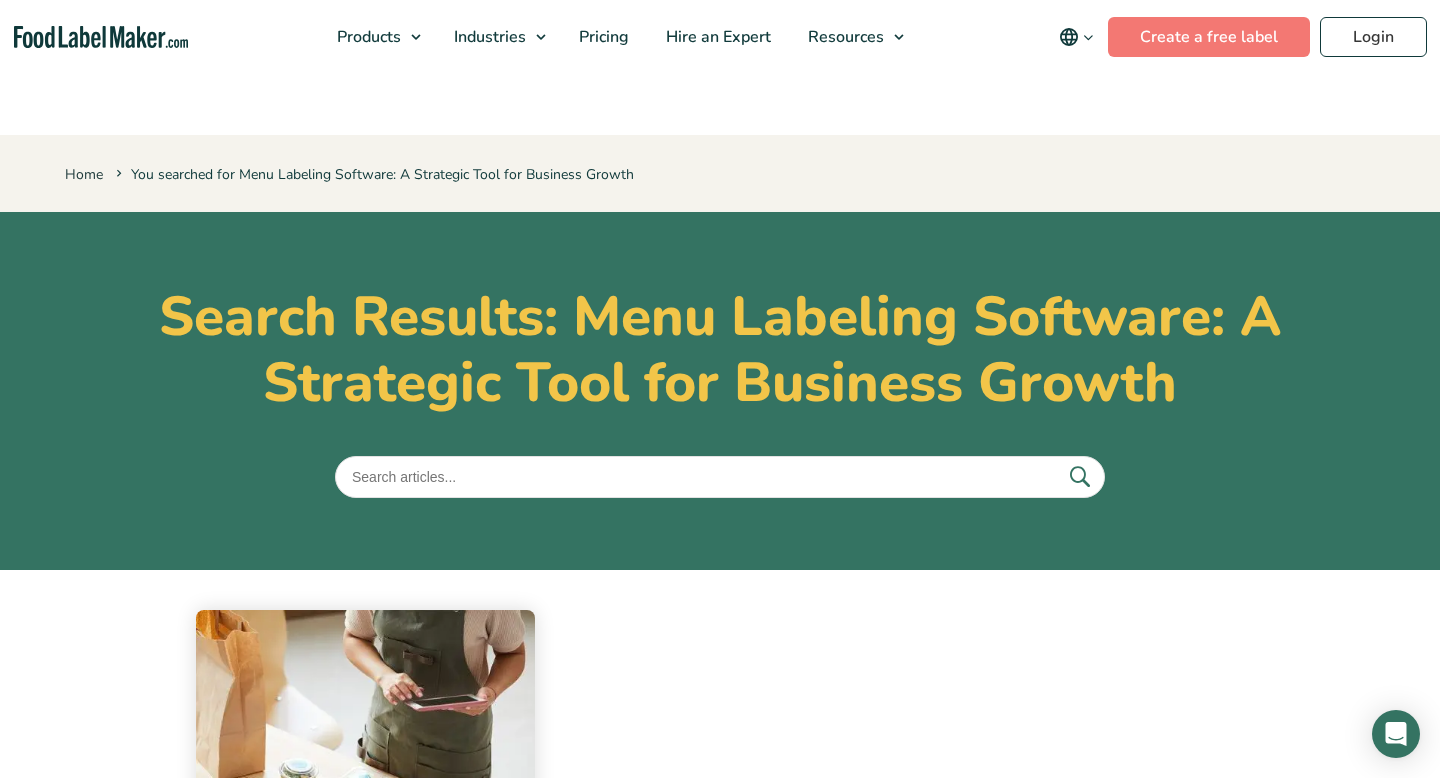 scroll, scrollTop: 0, scrollLeft: 0, axis: both 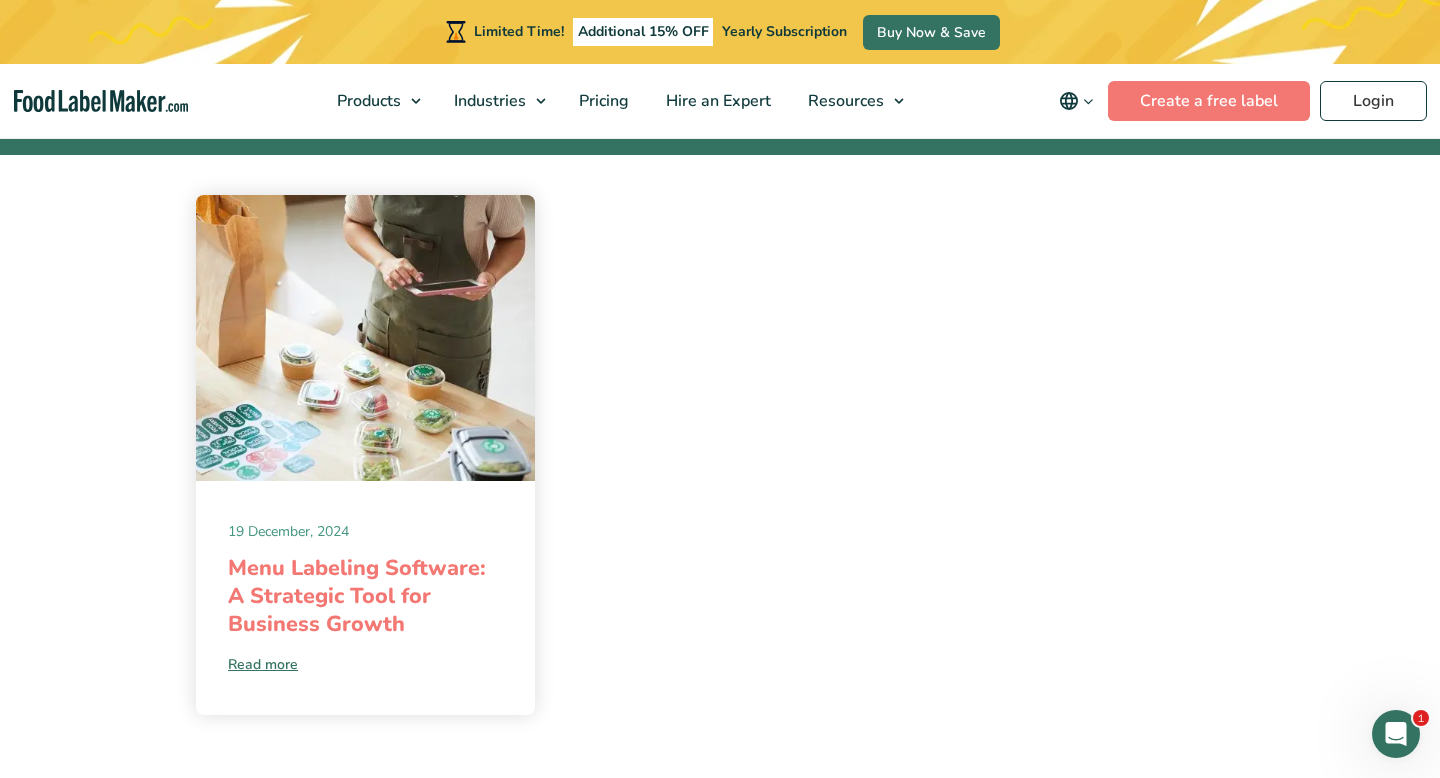 click on "Menu Labeling Software: A Strategic Tool for Business Growth" at bounding box center [357, 596] 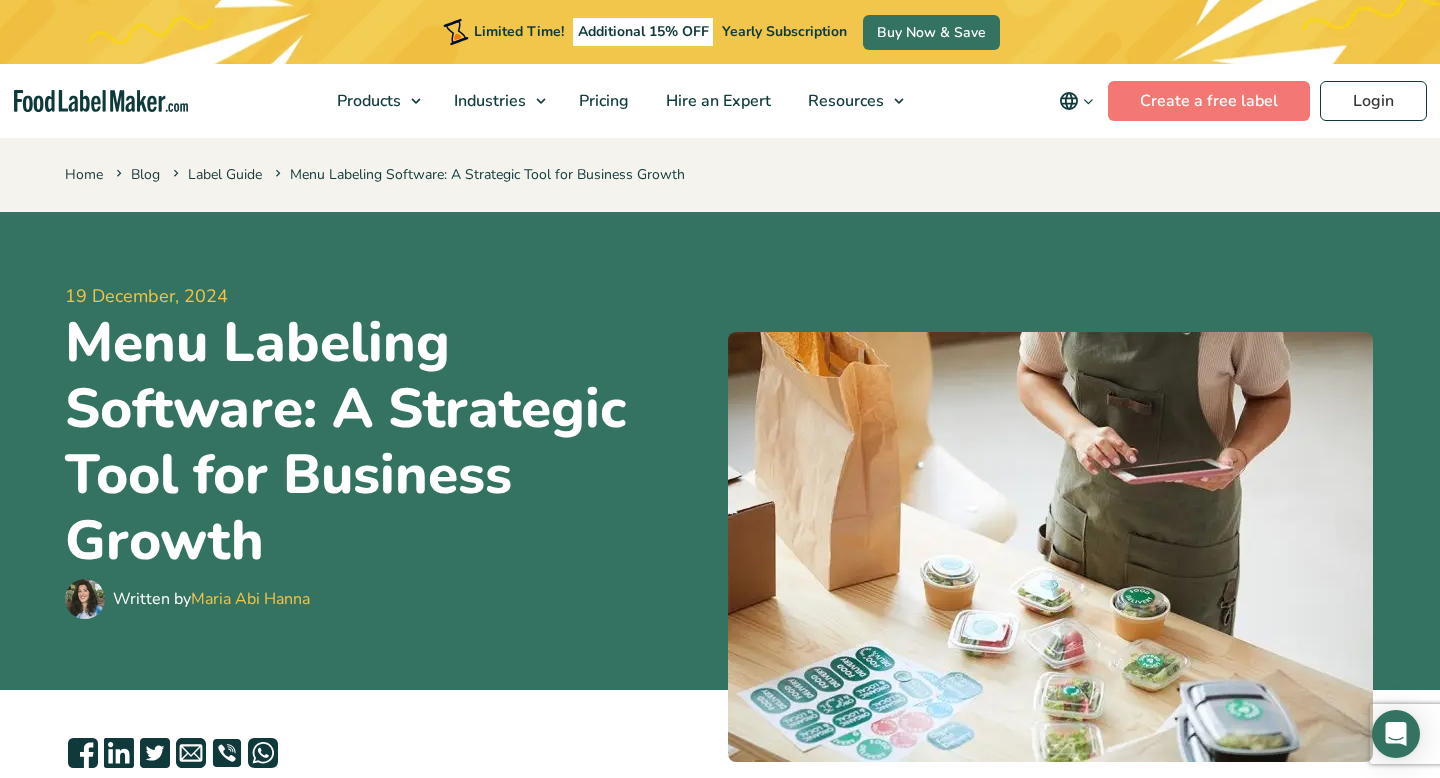 scroll, scrollTop: 0, scrollLeft: 0, axis: both 